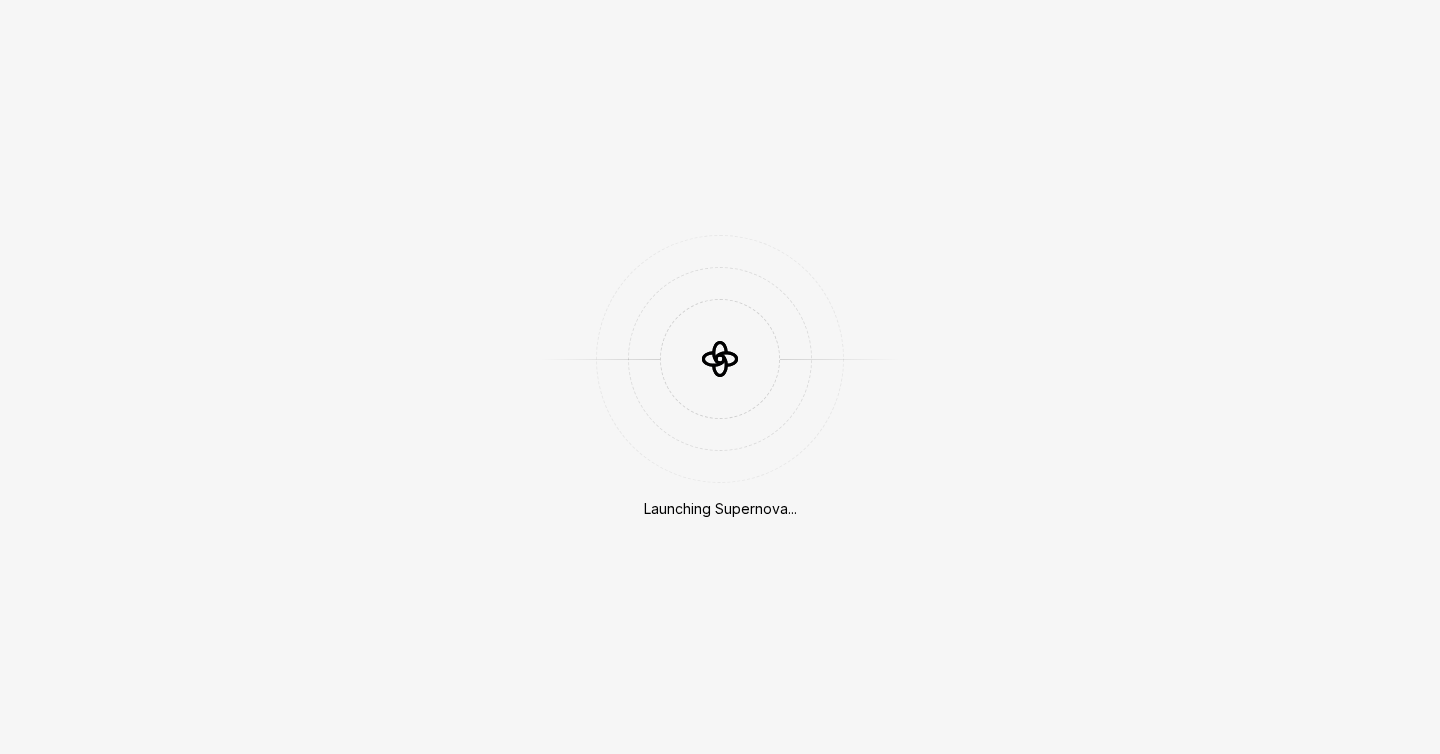 scroll, scrollTop: 0, scrollLeft: 0, axis: both 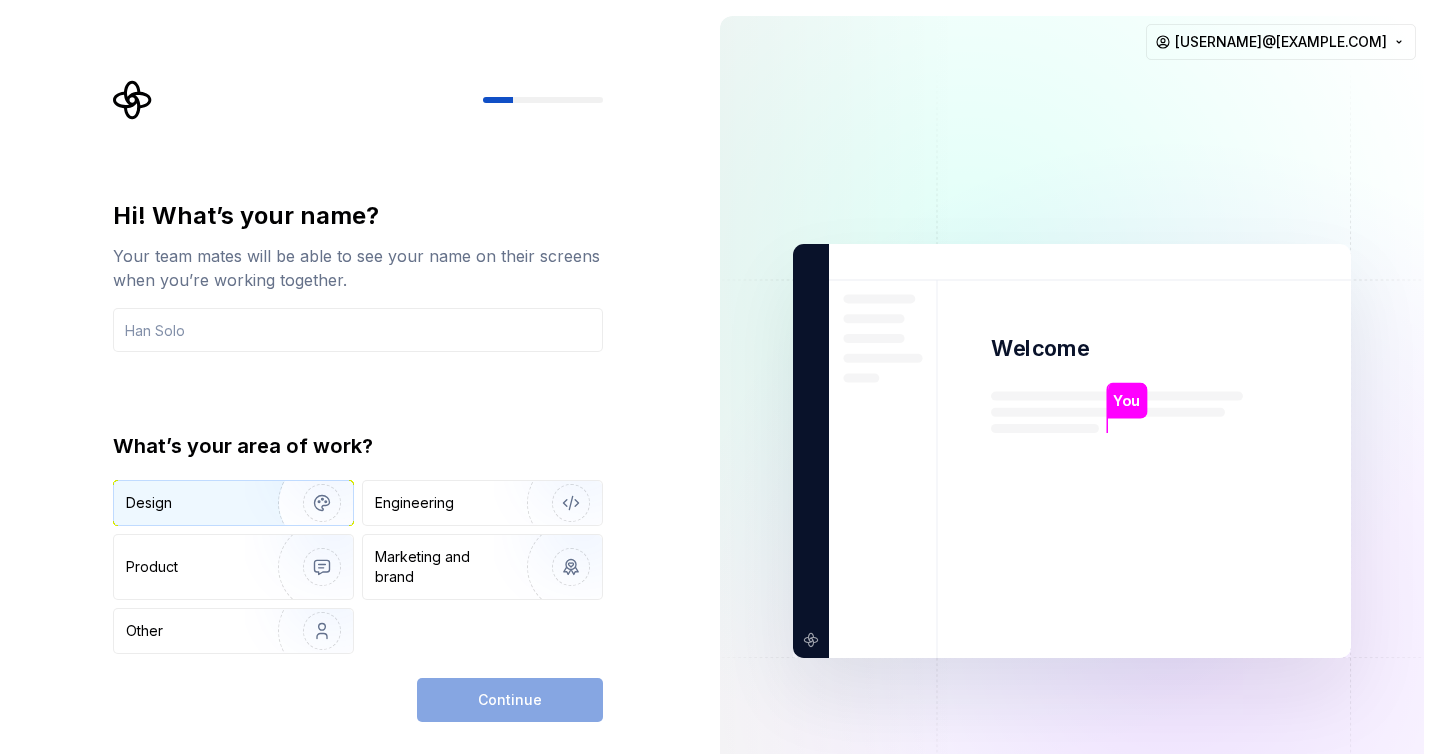 click at bounding box center [309, 503] 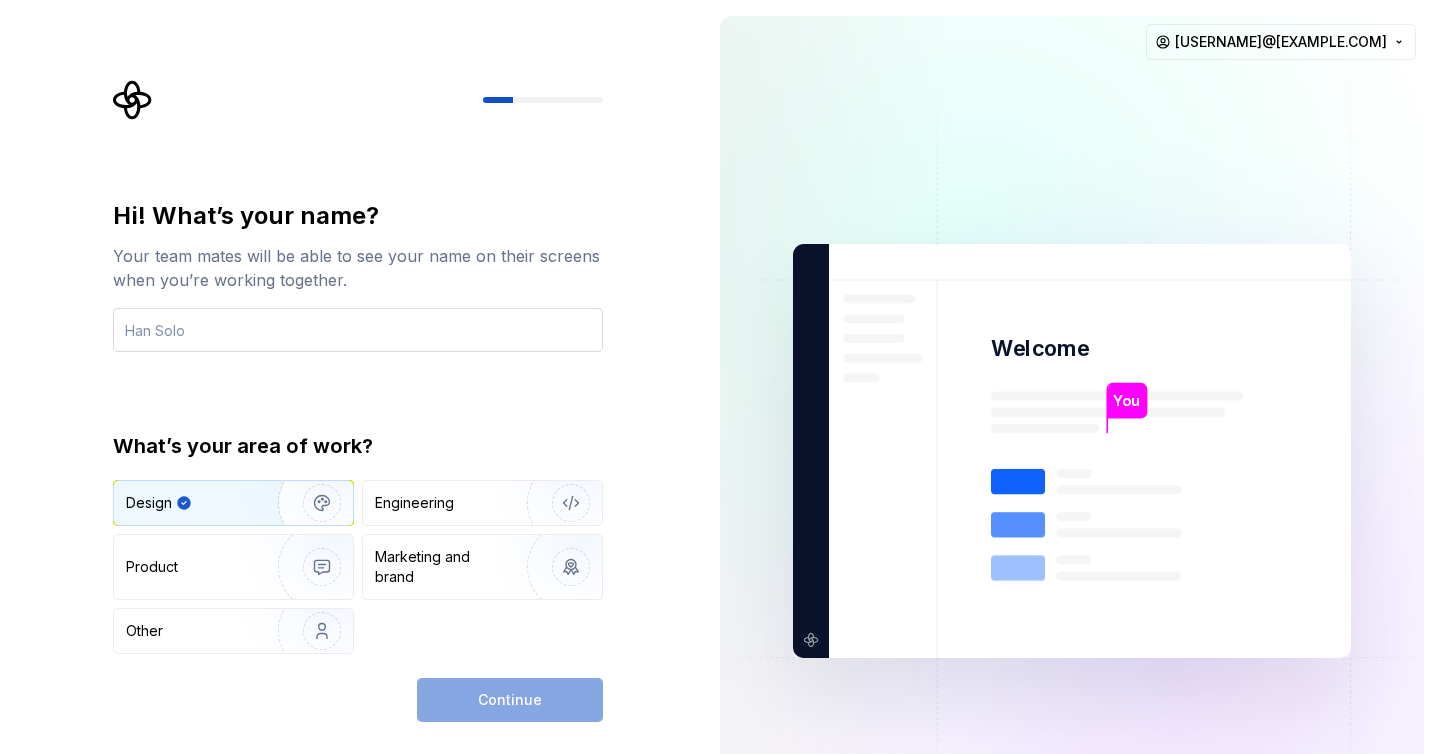 click at bounding box center [358, 330] 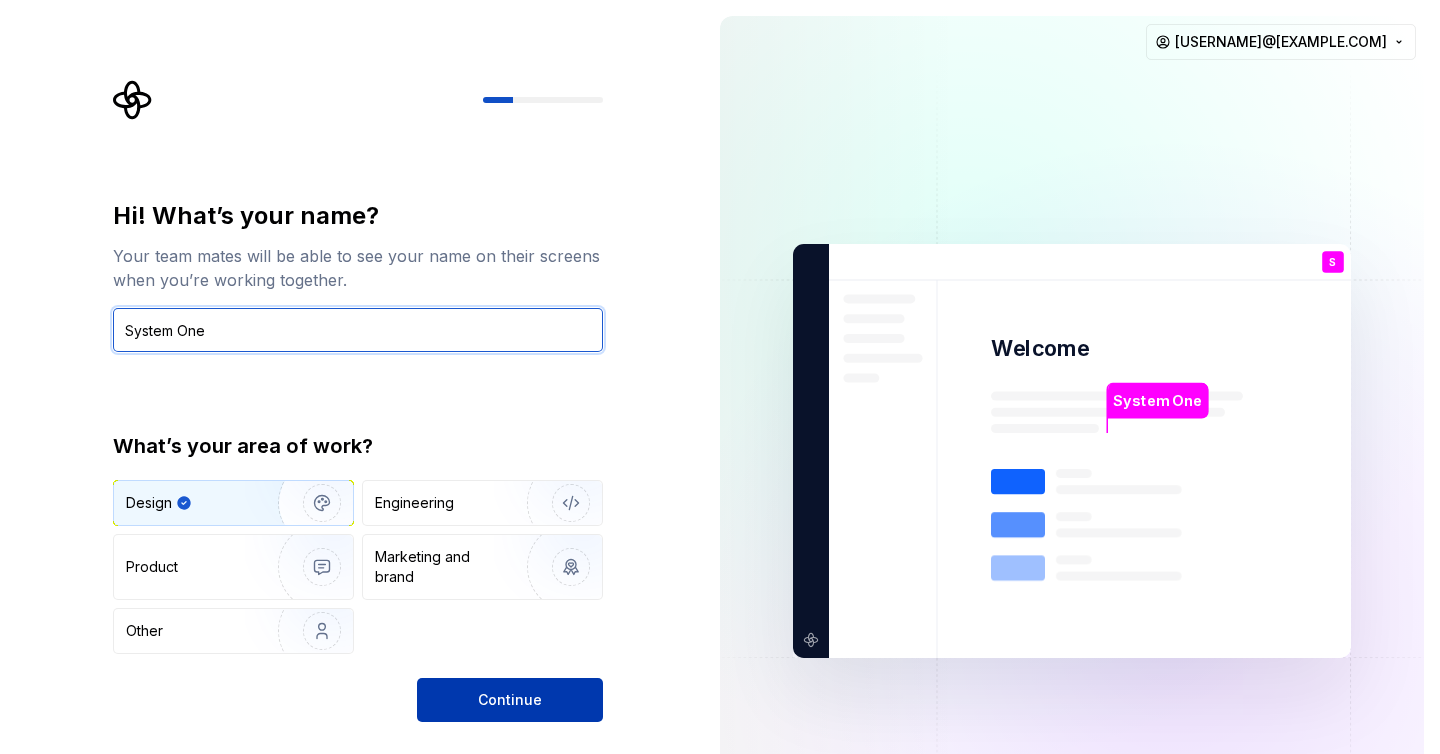 type on "System One" 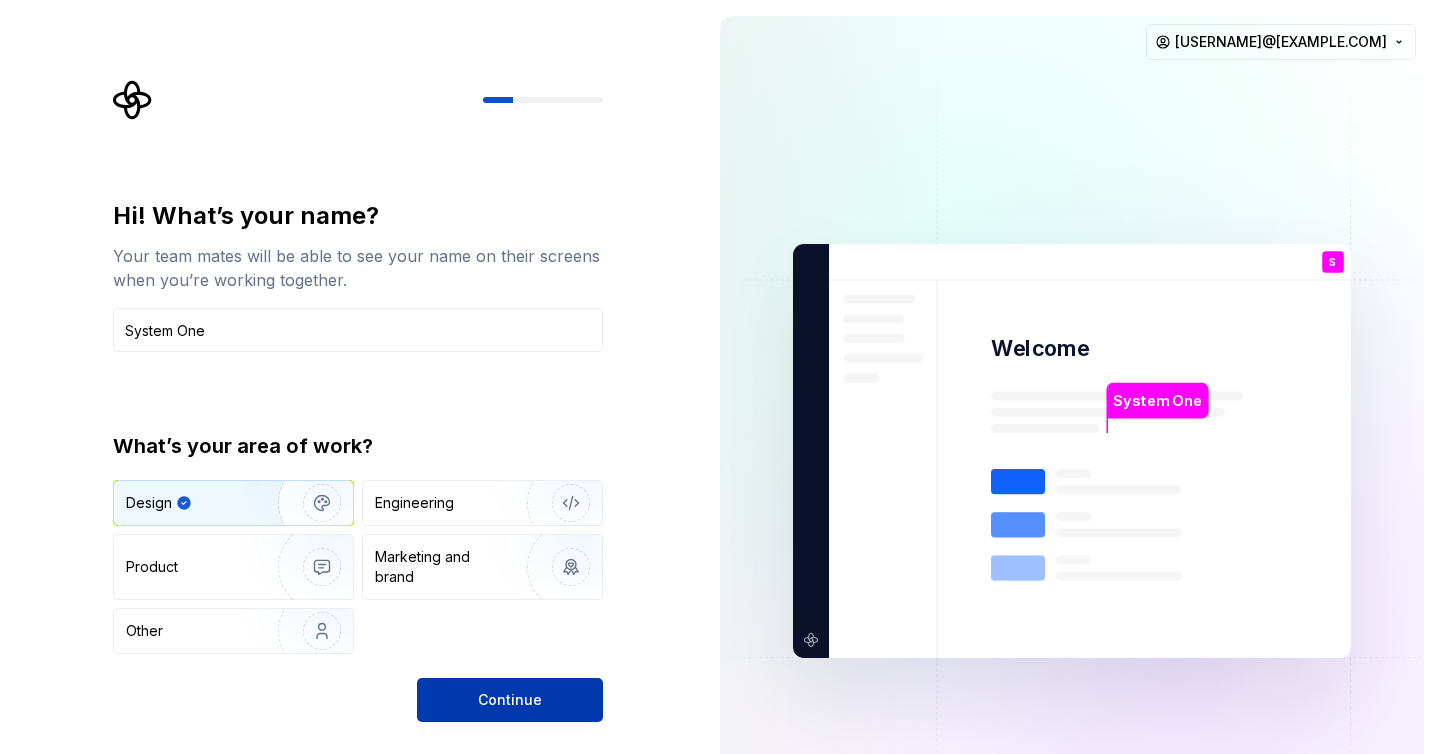click on "Continue" at bounding box center [510, 700] 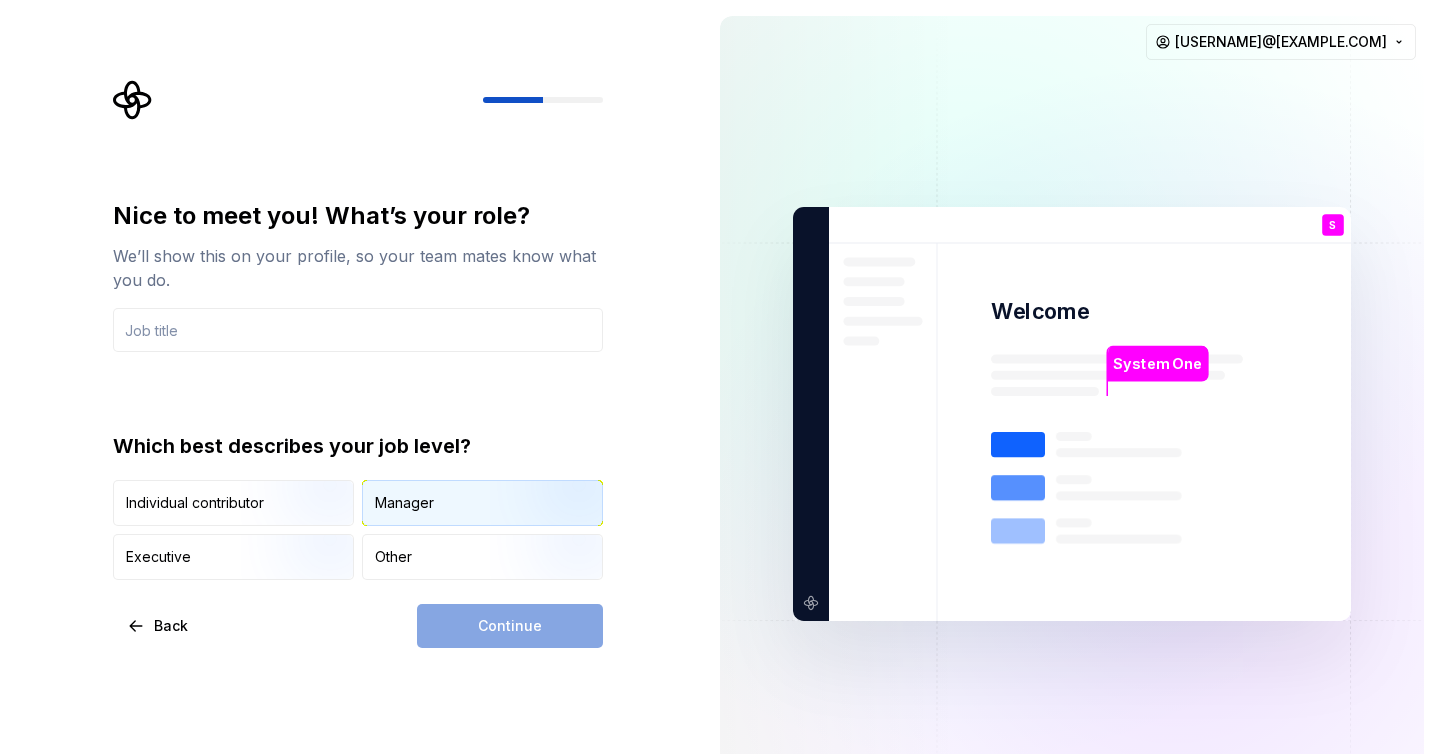 click on "Manager" at bounding box center (404, 503) 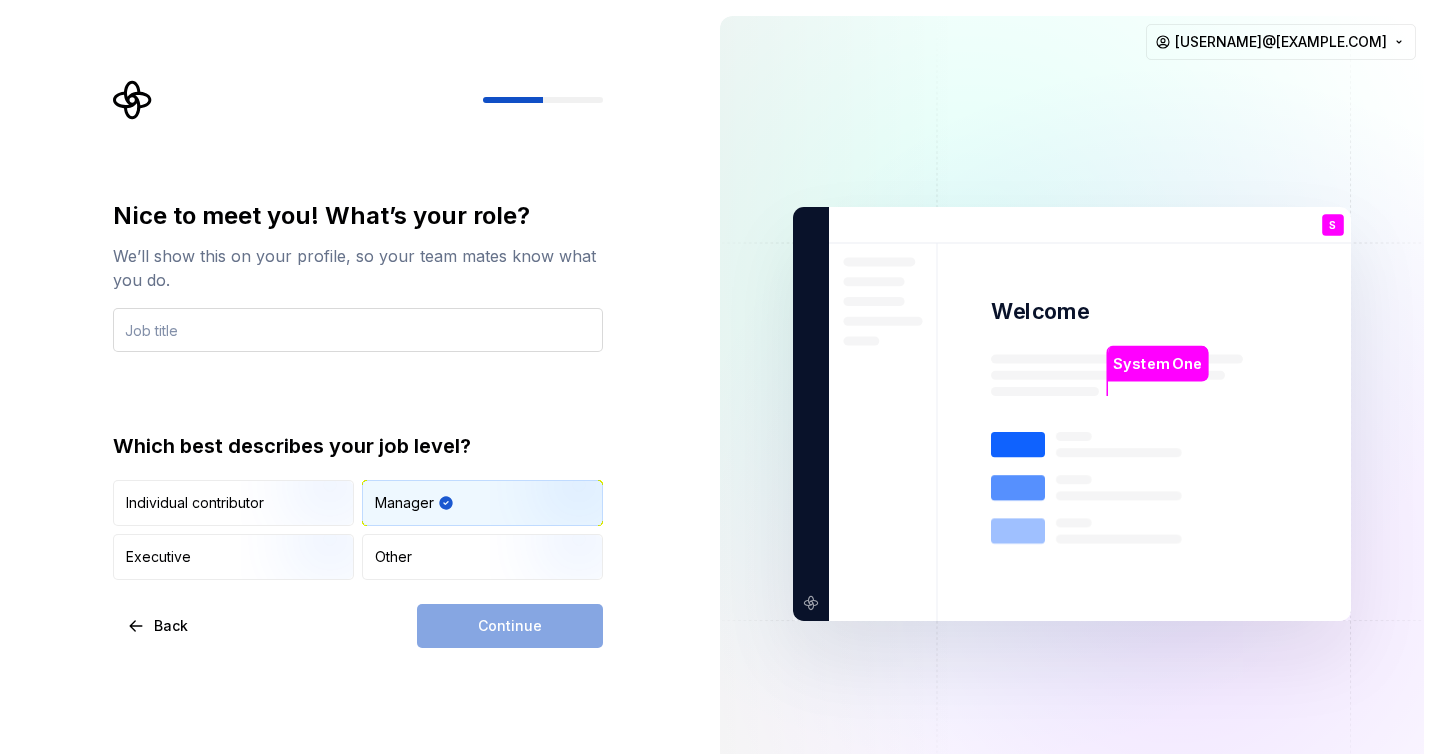 click at bounding box center [358, 330] 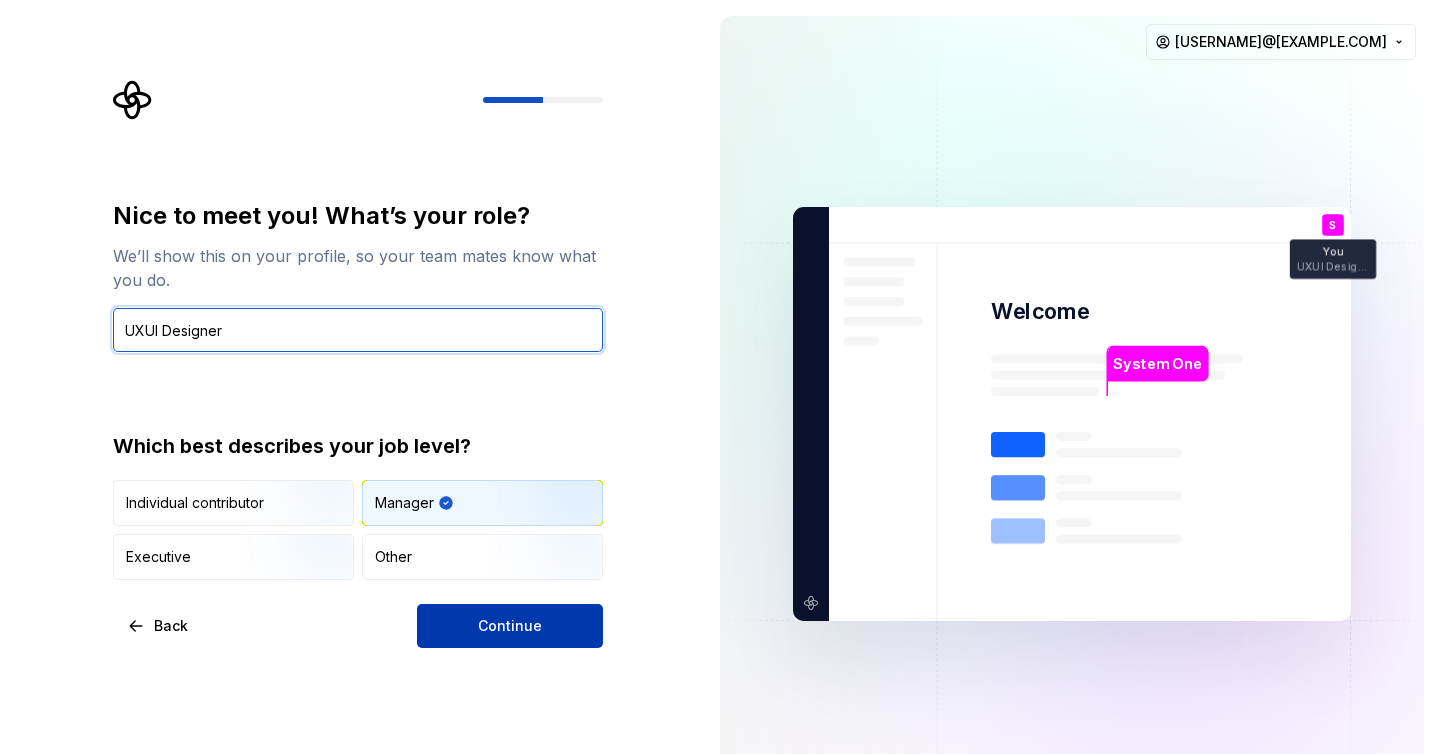 type on "UXUI Designer" 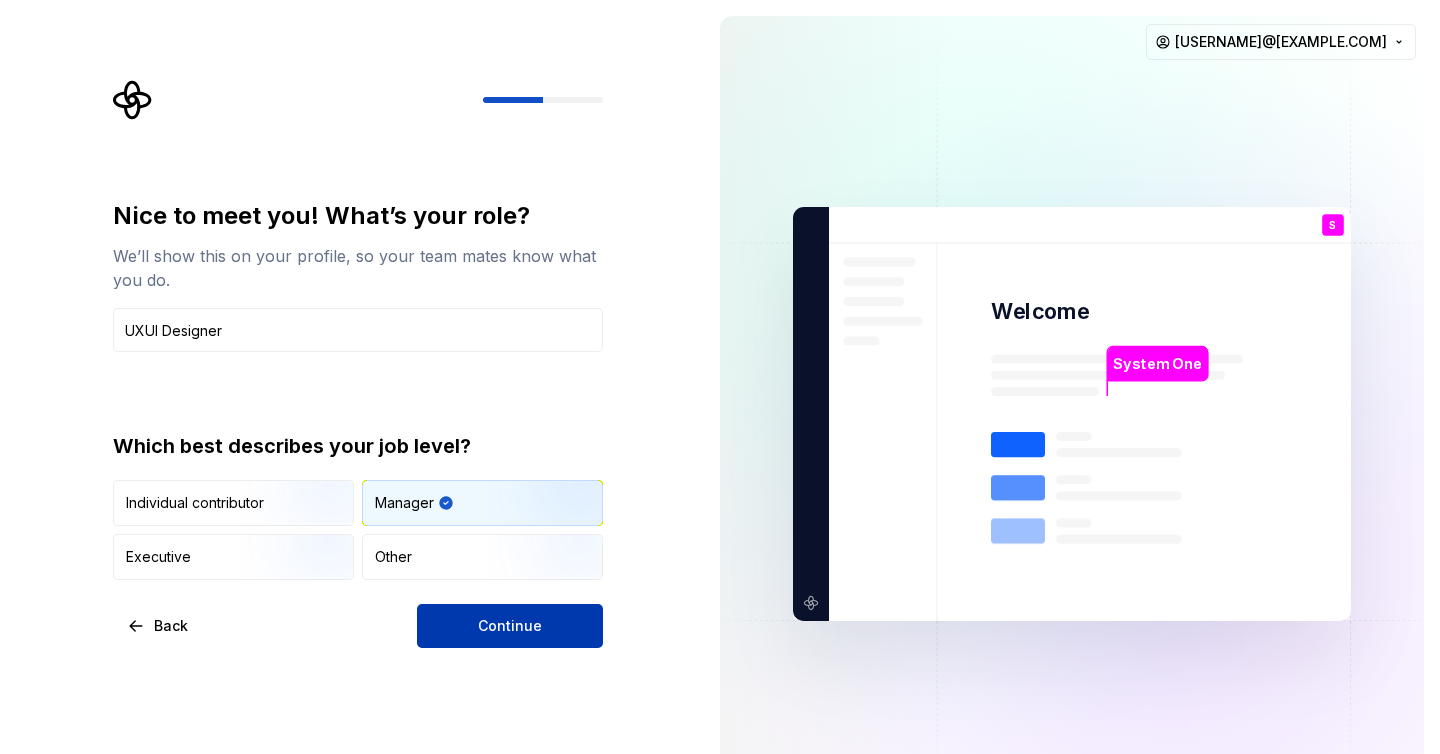 click on "Continue" at bounding box center (510, 626) 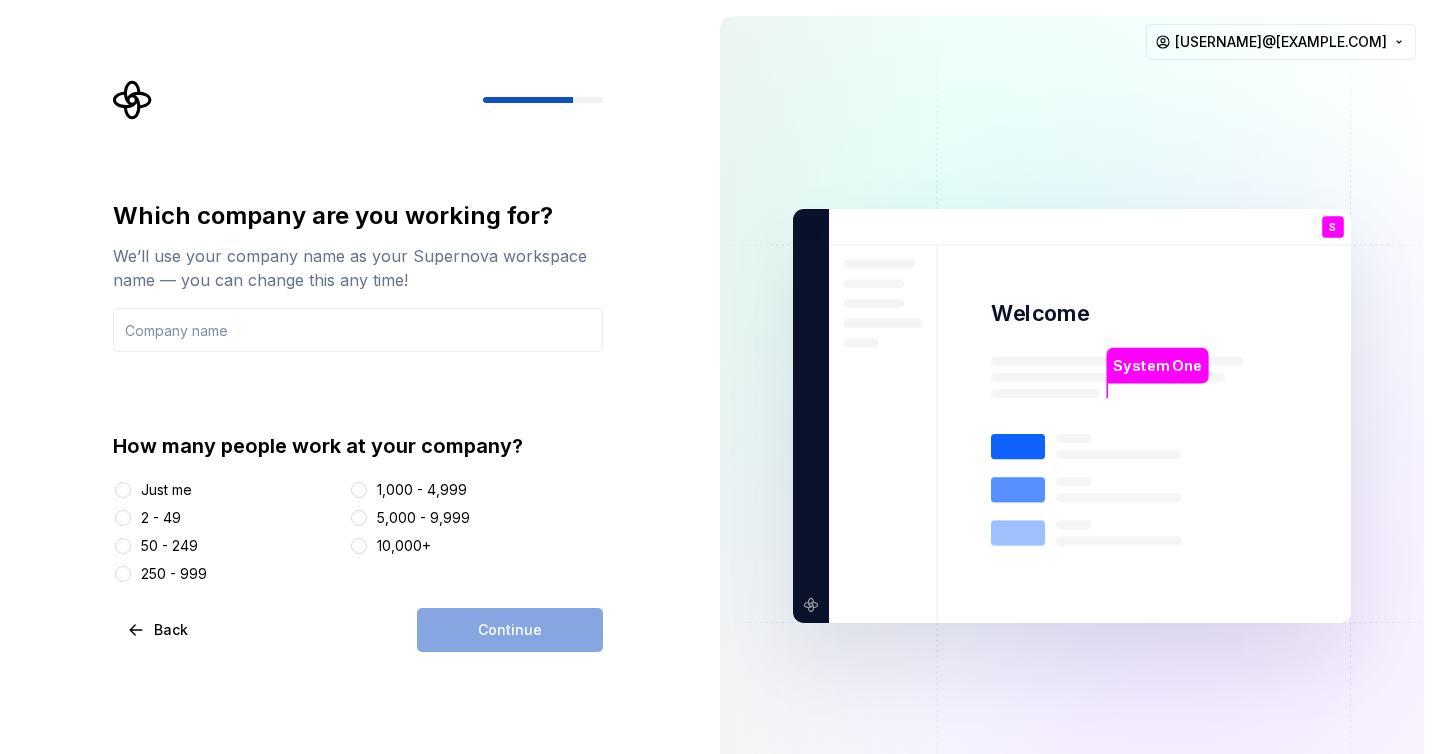 click on "Just me" at bounding box center (166, 490) 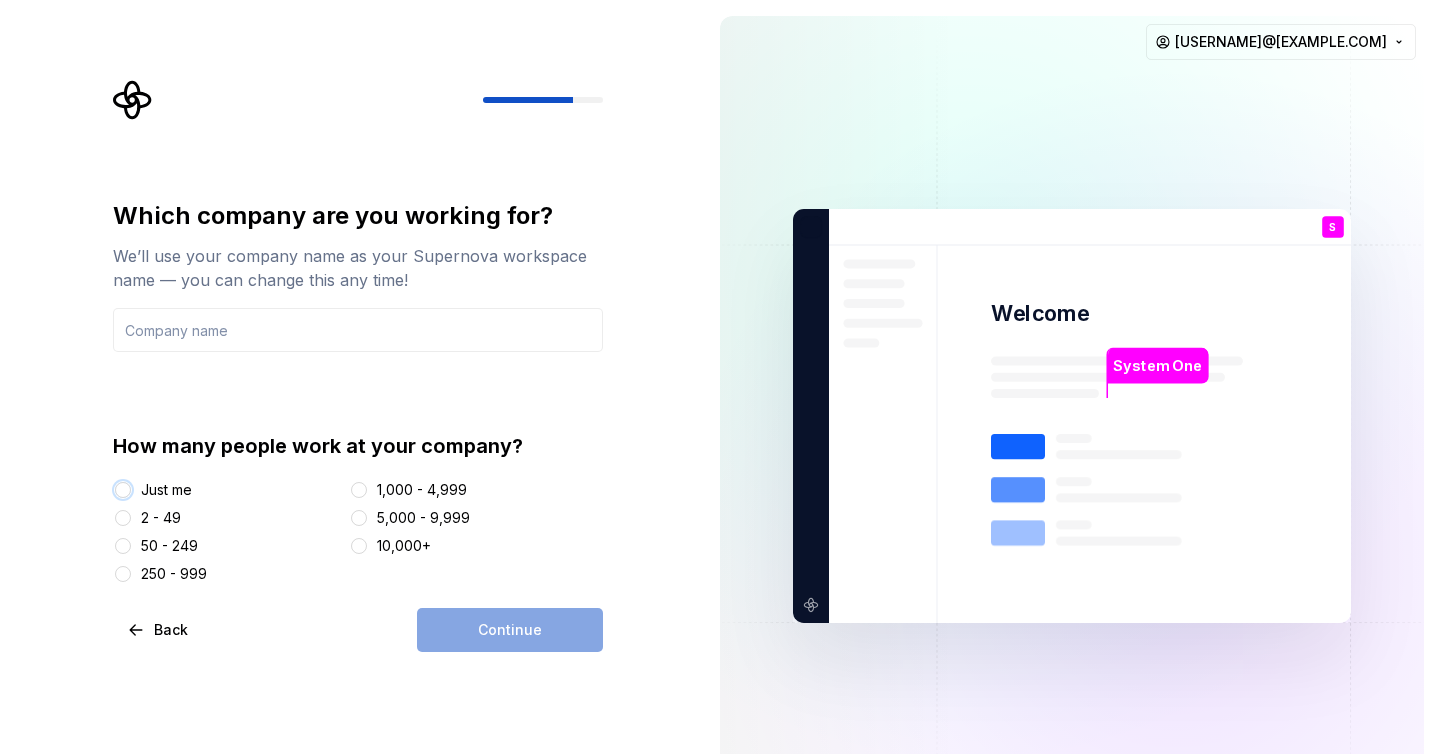 click on "Just me" at bounding box center [123, 490] 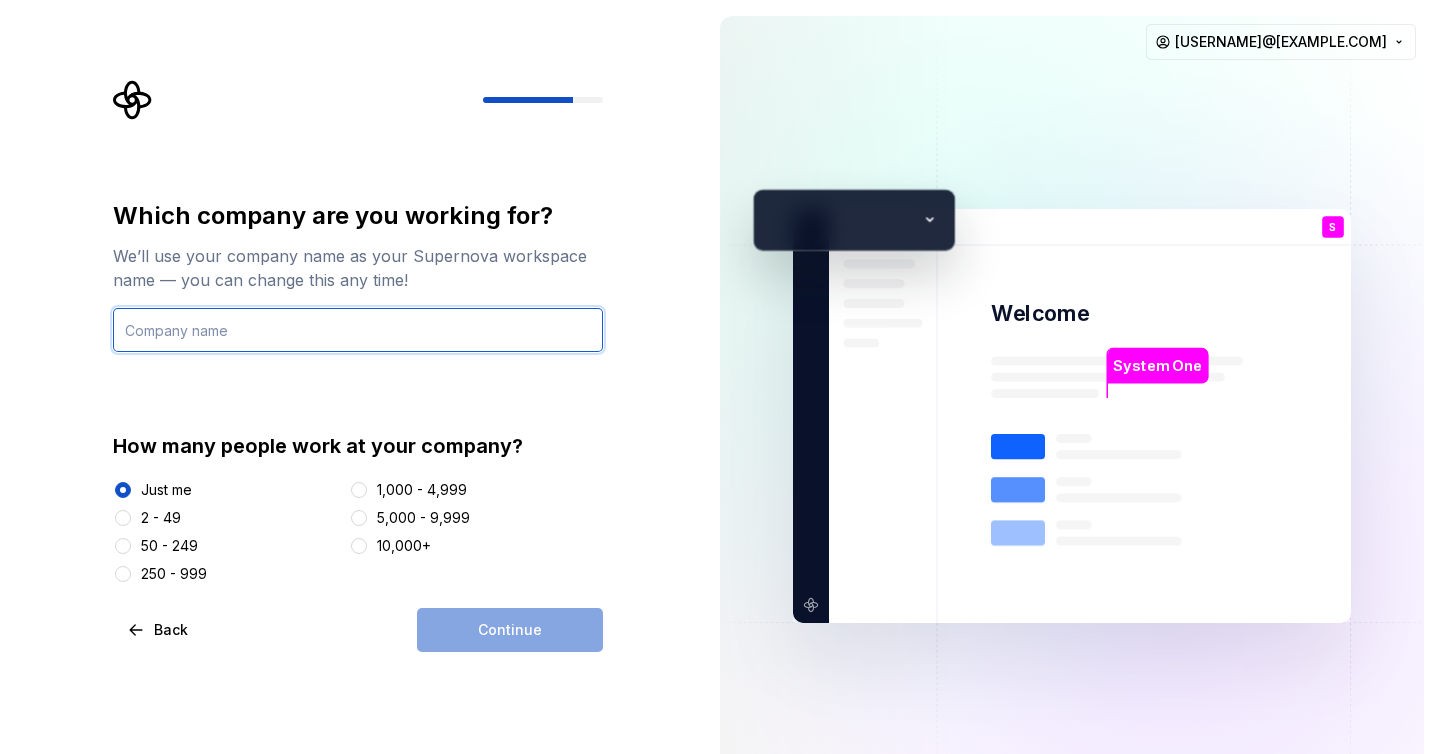 click at bounding box center [358, 330] 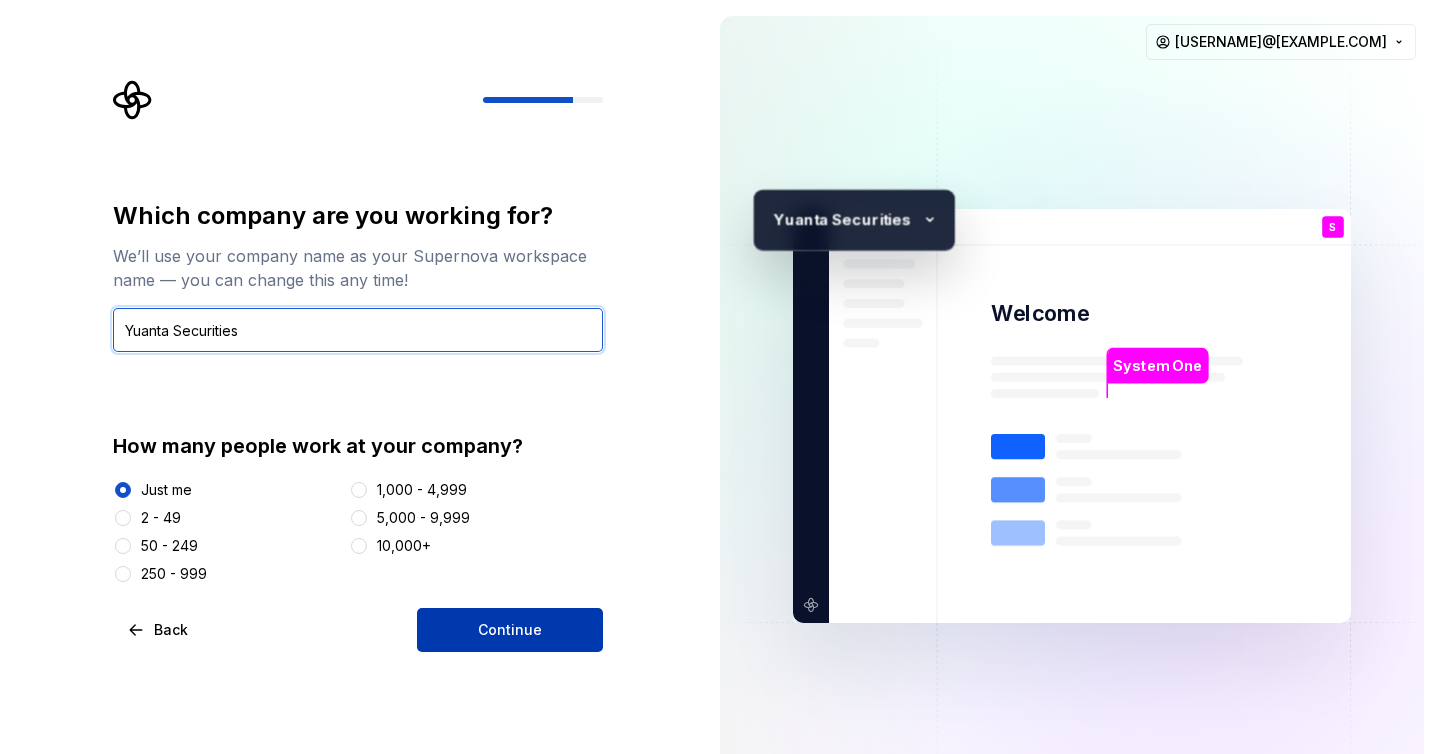 type on "Yuanta Securities" 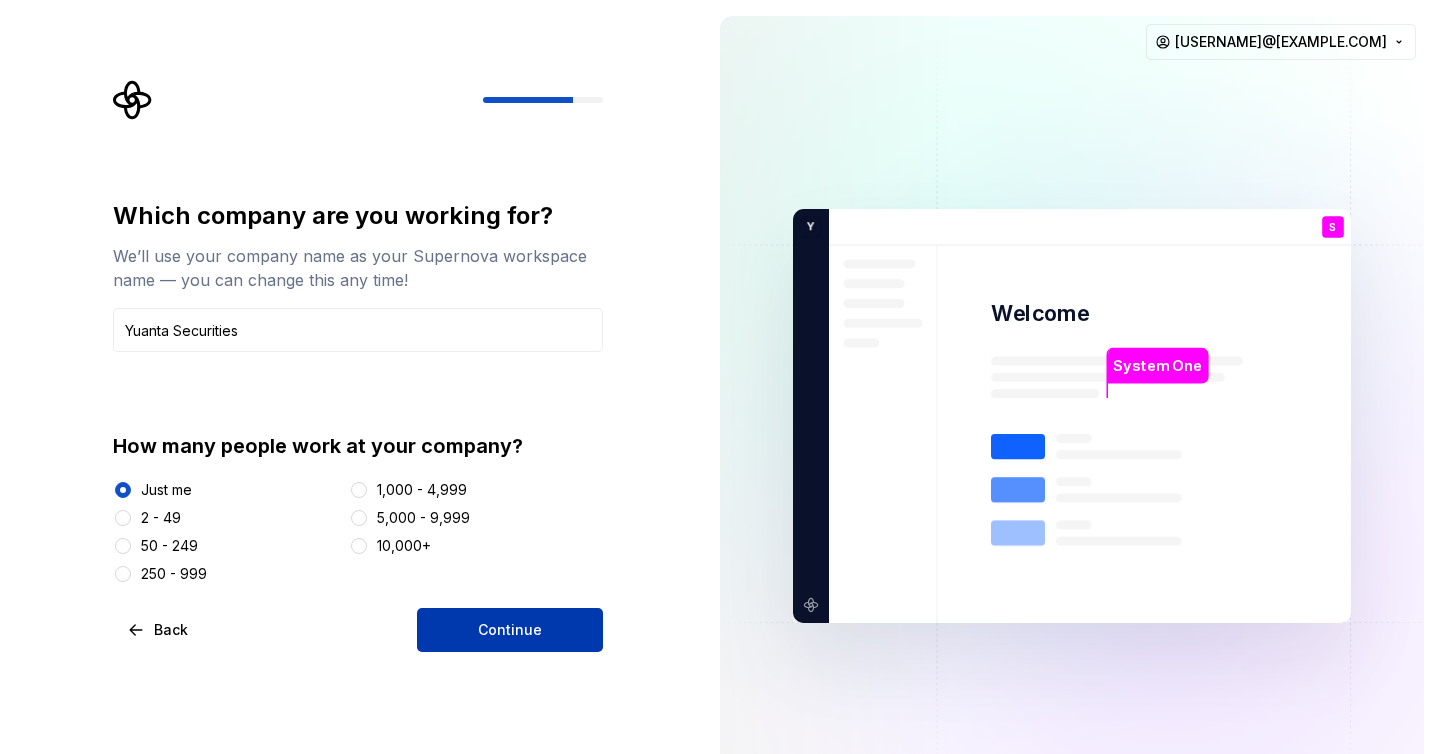 click on "Continue" at bounding box center [510, 630] 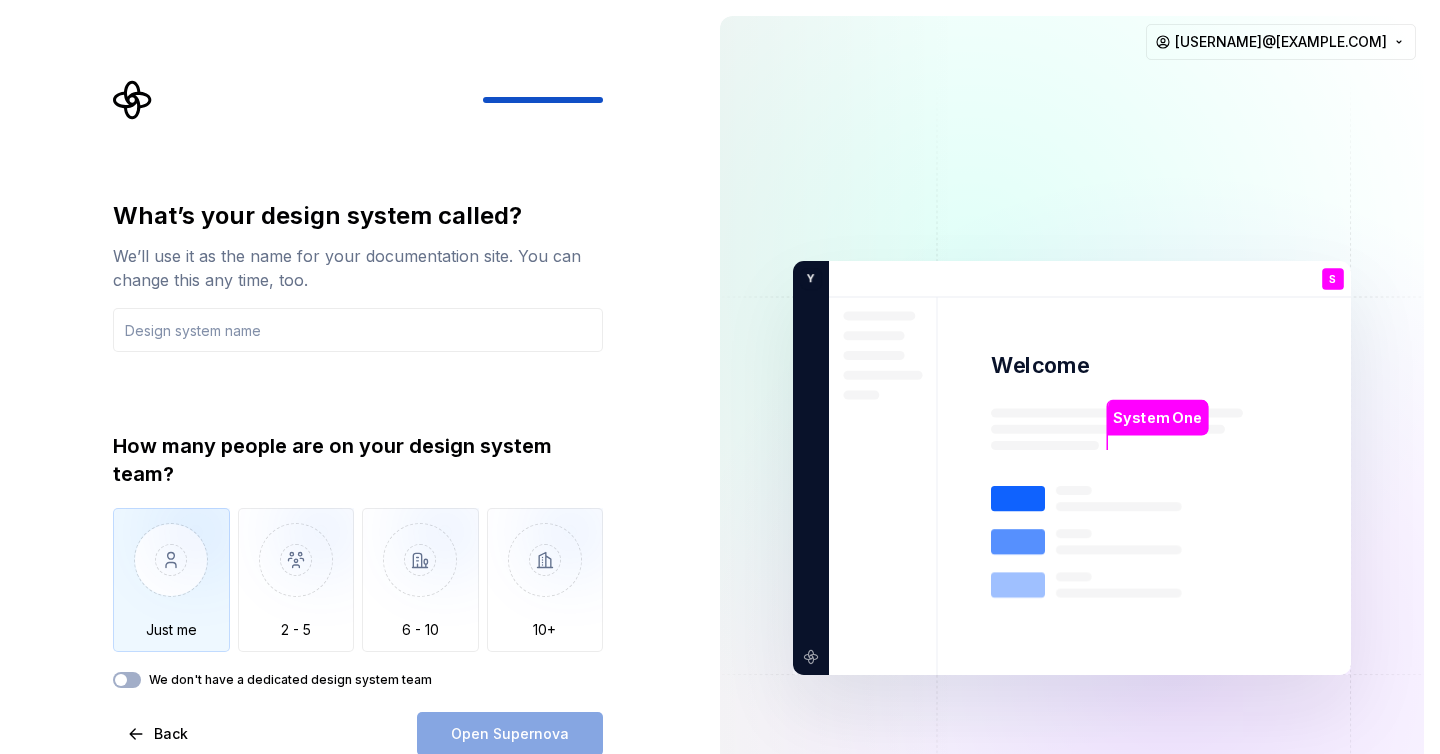 click at bounding box center (171, 575) 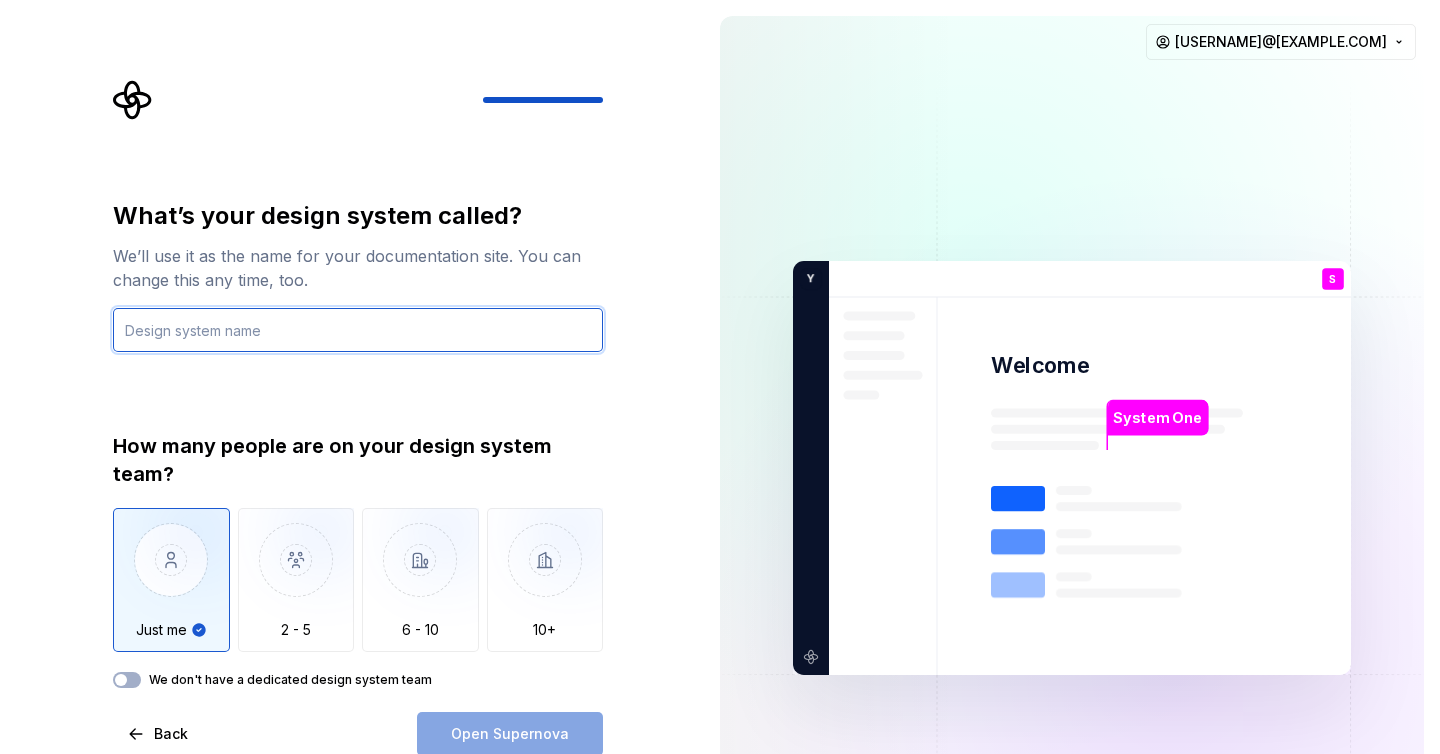 click at bounding box center (358, 330) 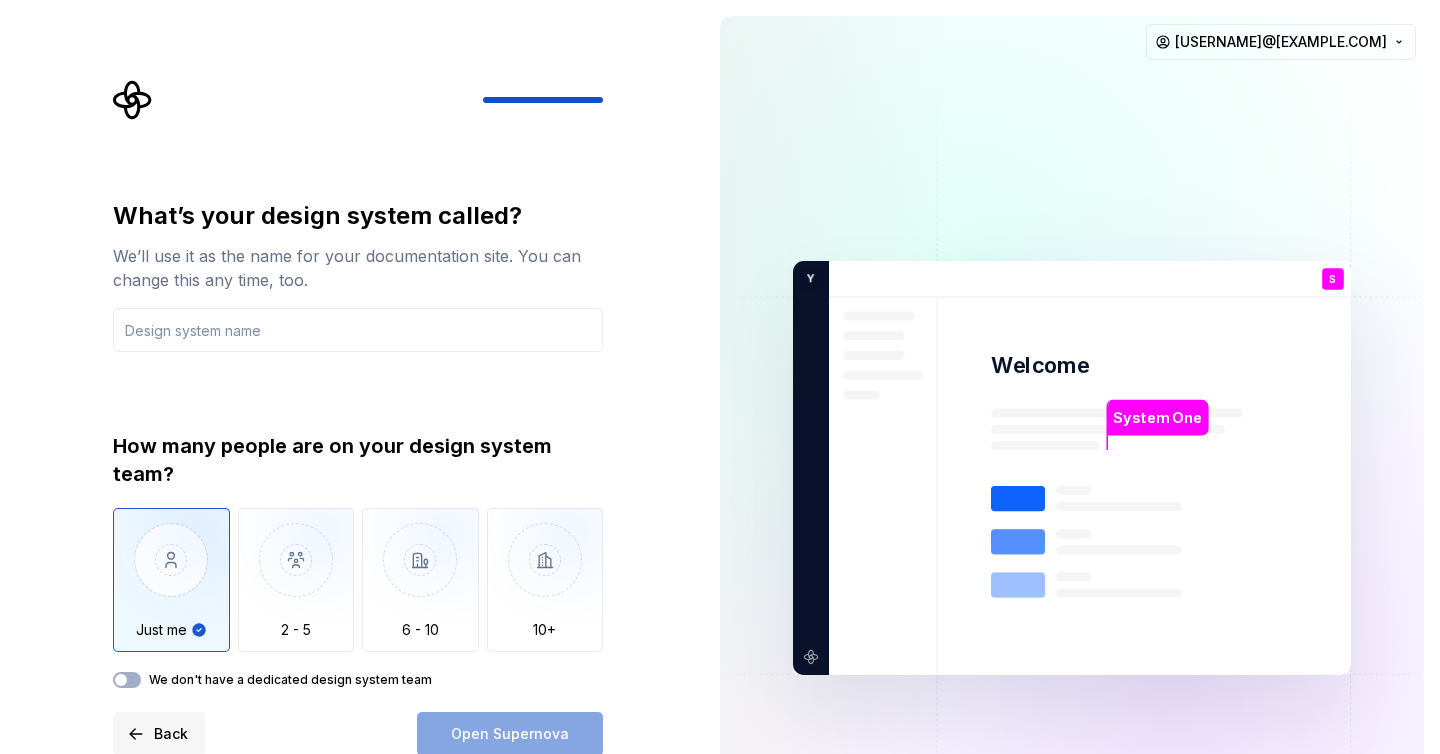 click on "Back" at bounding box center (159, 734) 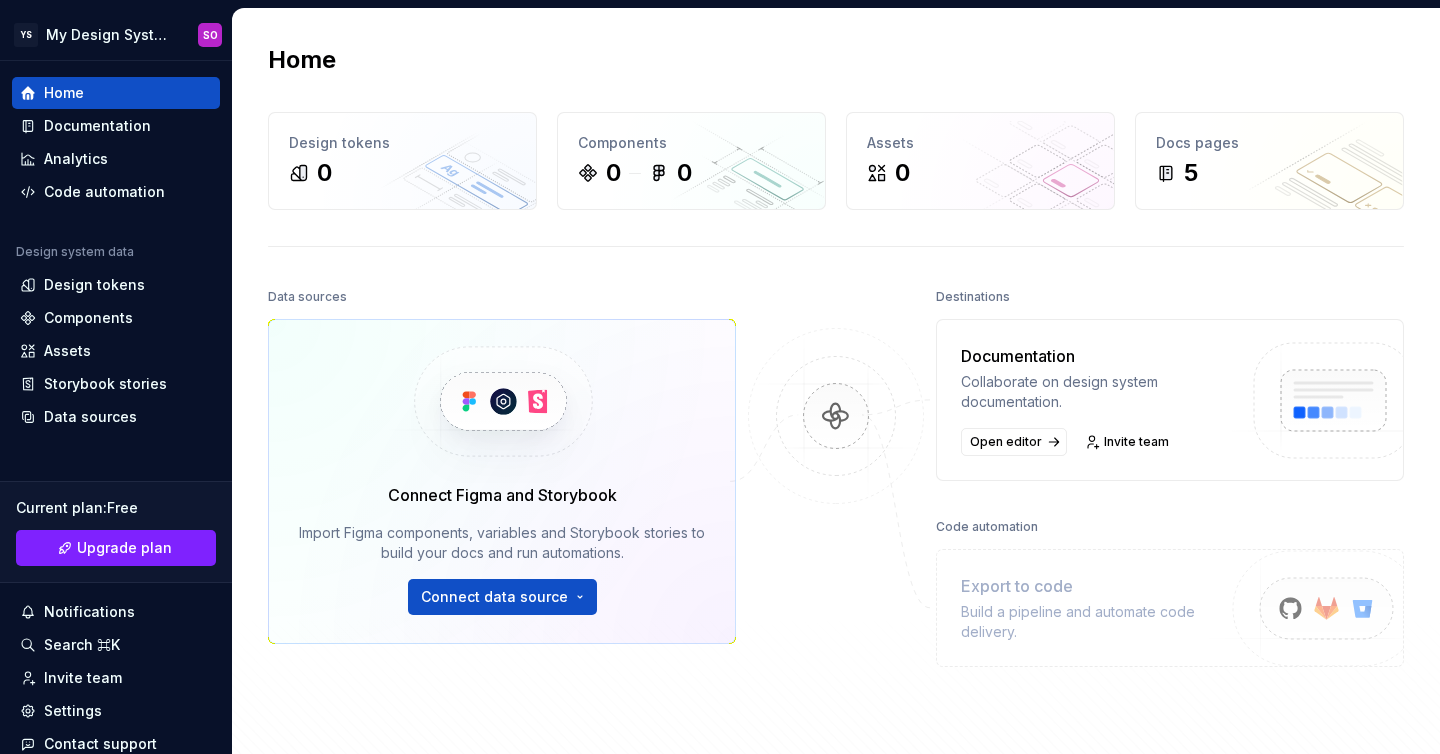 click on "Data sources" at bounding box center (502, 297) 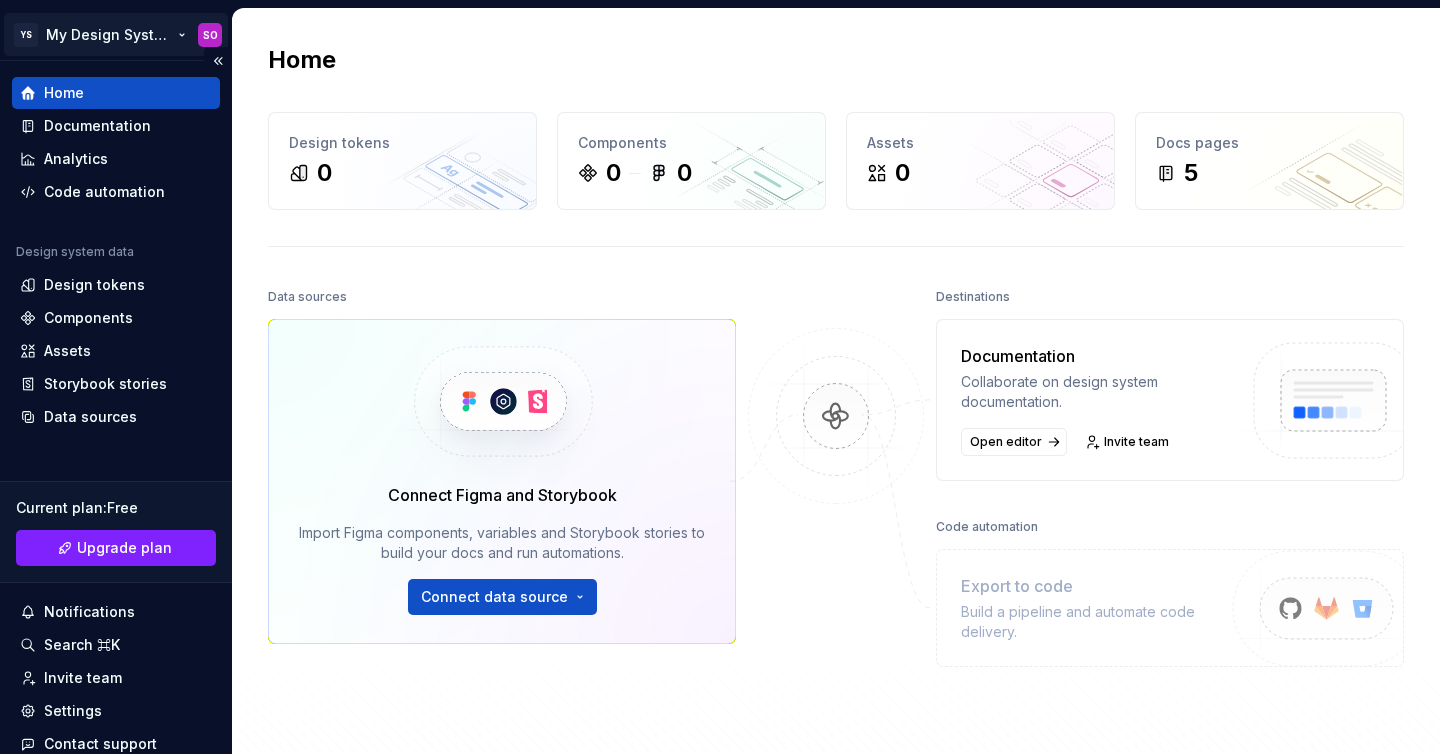 click on "YS My Design System SO Home Documentation Analytics Code automation Design system data Design tokens Components Assets Storybook stories Data sources Current plan :  Free Upgrade plan Notifications Search ⌘K Invite team Settings Contact support Help Home Design tokens 0 Components 0 0 Assets 0 Docs pages 5 Data sources Connect Figma and Storybook Import Figma components, variables and Storybook stories to build your docs and run automations. Connect data source Destinations Documentation Collaborate on design system documentation. Open editor Invite team Code automation Export to code Build a pipeline and automate code delivery. Product documentation Learn how to build, manage and maintain design systems in smarter ways. Developer documentation Start delivering your design choices to your codebases right away. Join our Slack community Connect and learn with other design system practitioners." at bounding box center (720, 377) 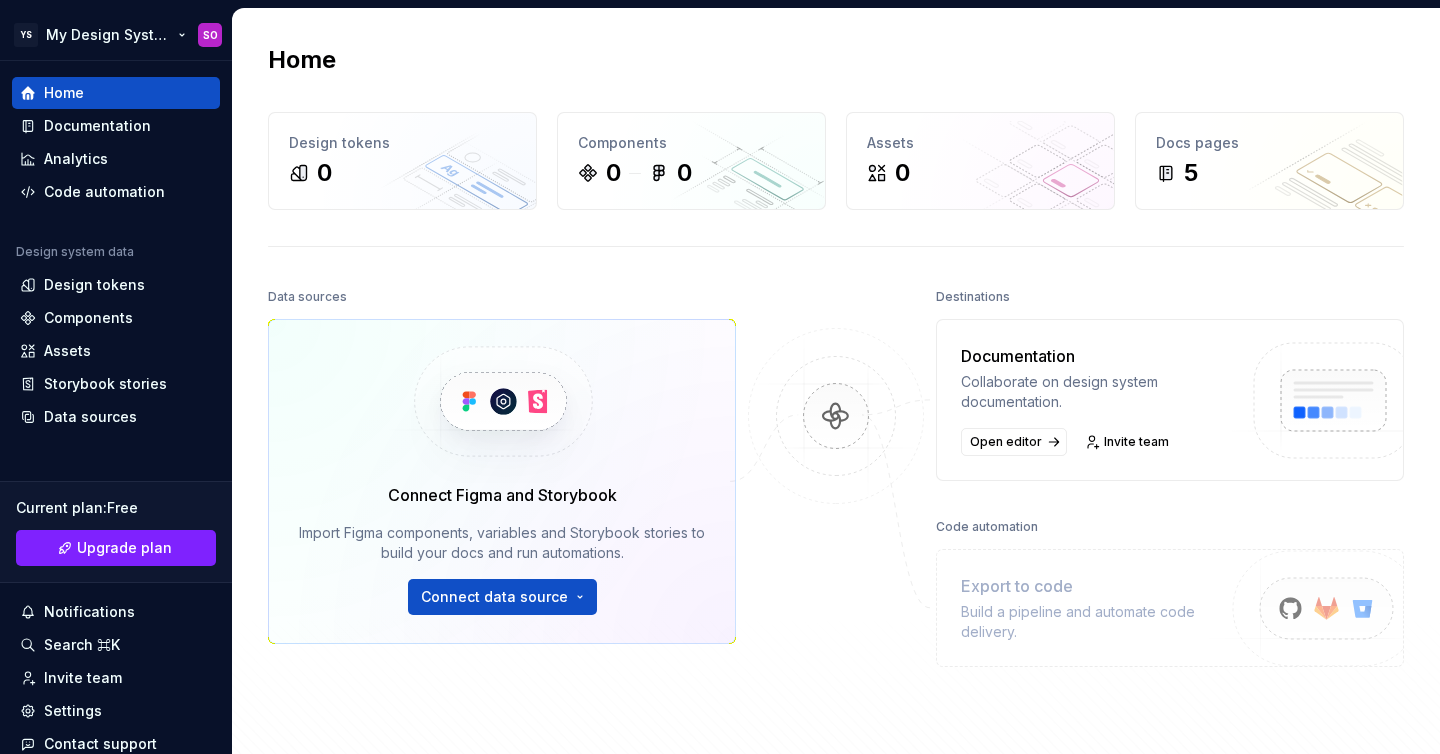 click on "YS My Design System SO Home Documentation Analytics Code automation Design system data Design tokens Components Assets Storybook stories Data sources Current plan :  Free Upgrade plan Notifications Search ⌘K Invite team Settings Contact support Help Home Design tokens 0 Components 0 0 Assets 0 Docs pages 5 Data sources Connect Figma and Storybook Import Figma components, variables and Storybook stories to build your docs and run automations. Connect data source Destinations Documentation Collaborate on design system documentation. Open editor Invite team Code automation Export to code Build a pipeline and automate code delivery. Product documentation Learn how to build, manage and maintain design systems in smarter ways. Developer documentation Start delivering your design choices to your codebases right away. Join our Slack community Connect and learn with other design system practitioners." at bounding box center (720, 377) 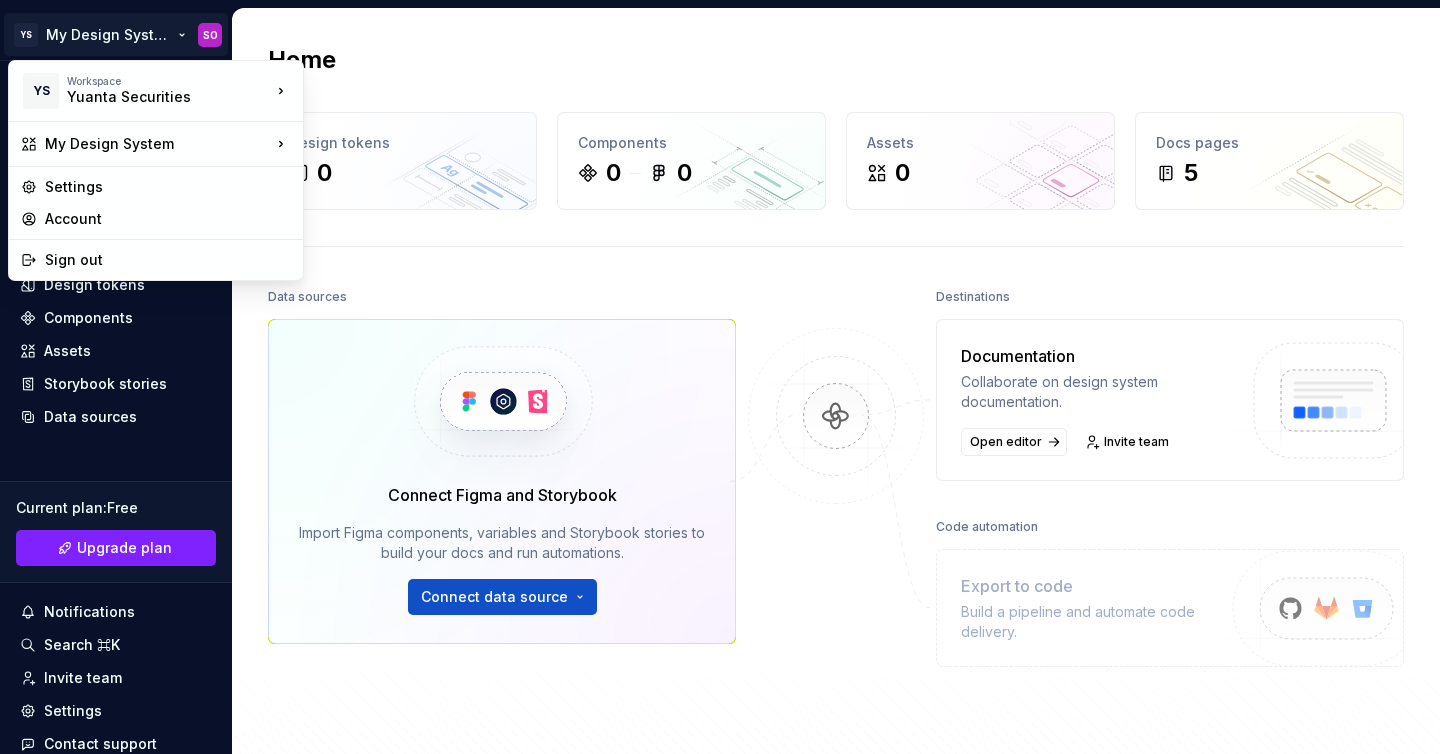 click on "YS My Design System SO Home Documentation Analytics Code automation Design system data Design tokens Components Assets Storybook stories Data sources Current plan :  Free Upgrade plan Notifications Search ⌘K Invite team Settings Contact support Help Home Design tokens 0 Components 0 0 Assets 0 Docs pages 5 Data sources Connect Figma and Storybook Import Figma components, variables and Storybook stories to build your docs and run automations. Connect data source Destinations Documentation Collaborate on design system documentation. Open editor Invite team Code automation Export to code Build a pipeline and automate code delivery. Product documentation Learn how to build, manage and maintain design systems in smarter ways. Developer documentation Start delivering your design choices to your codebases right away. Join our Slack community Connect and learn with other design system practitioners.   YS Workspace Yuanta Securities My Design System Settings Account Sign out" at bounding box center [720, 377] 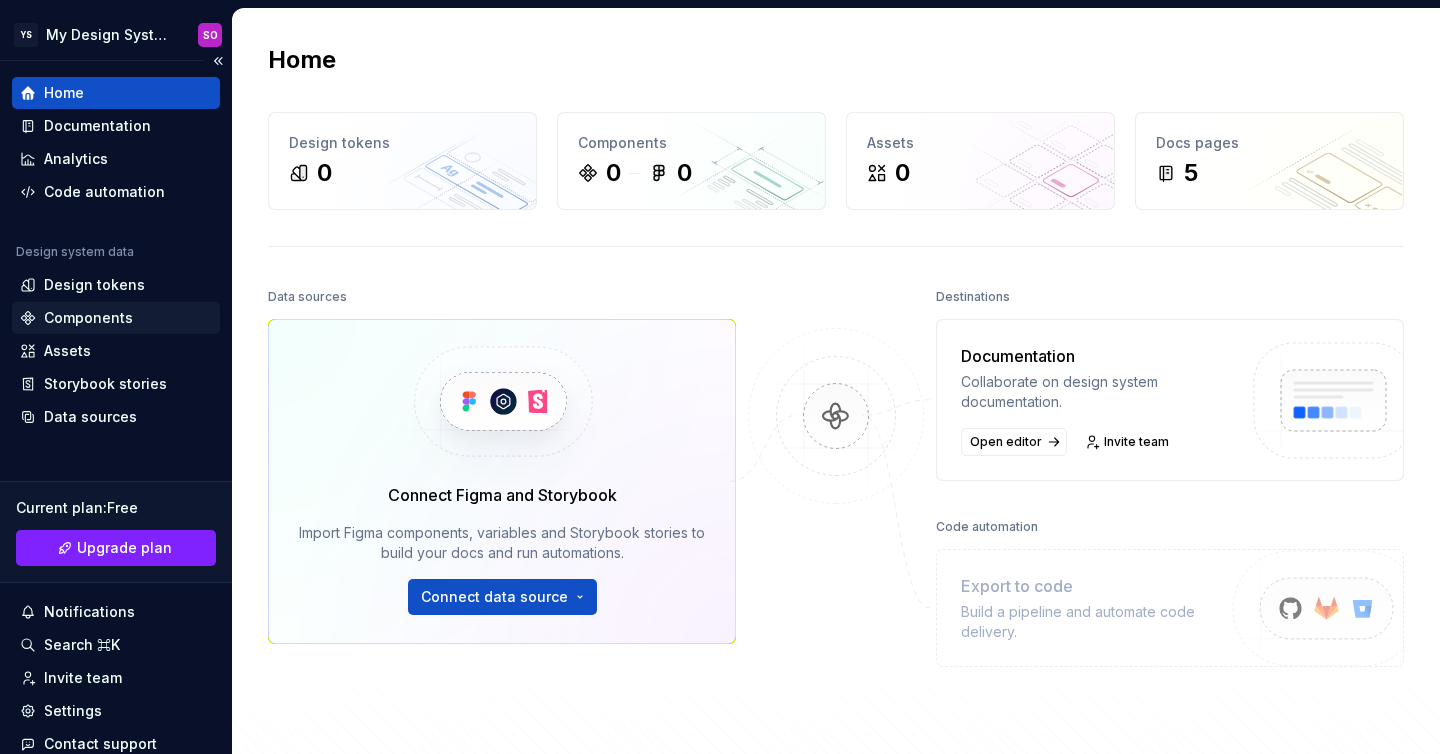 click on "Components" at bounding box center [88, 318] 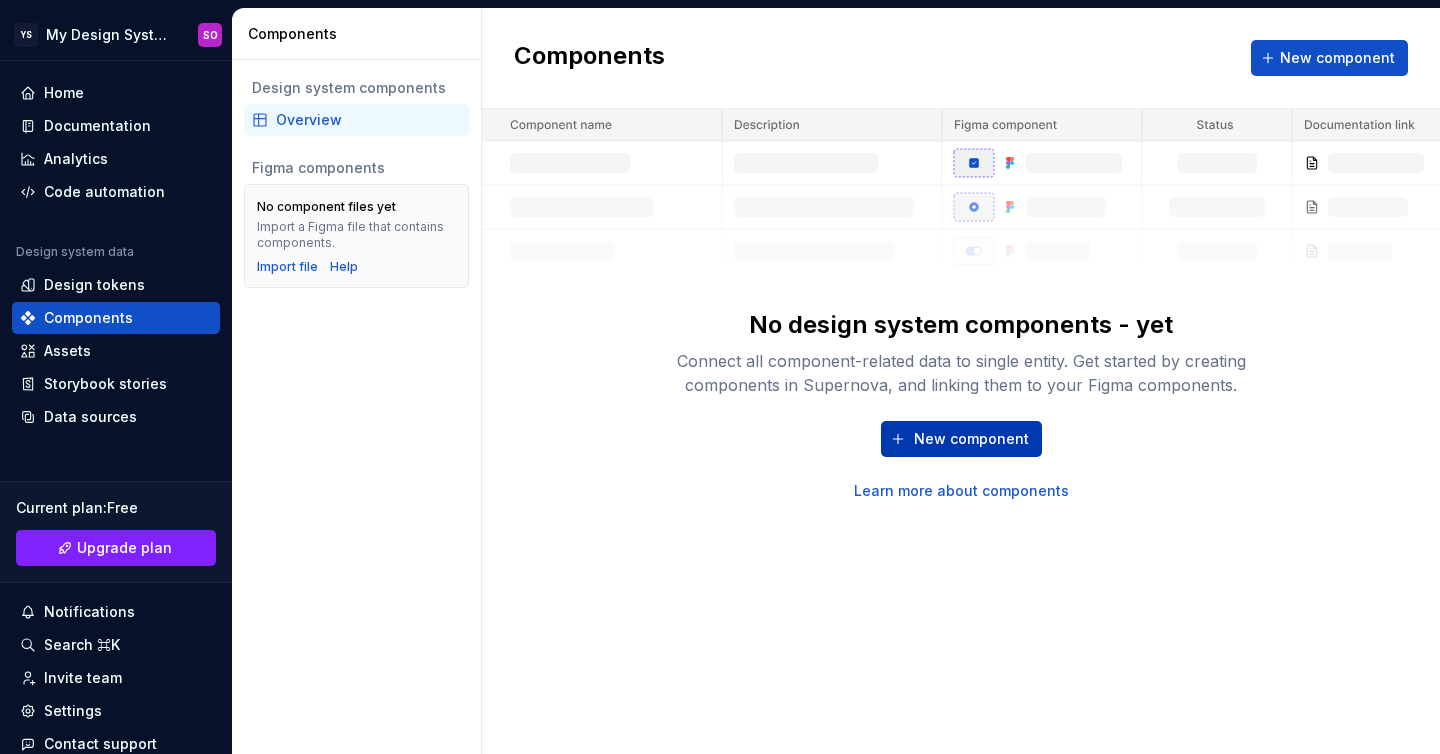 click on "New component" at bounding box center (971, 439) 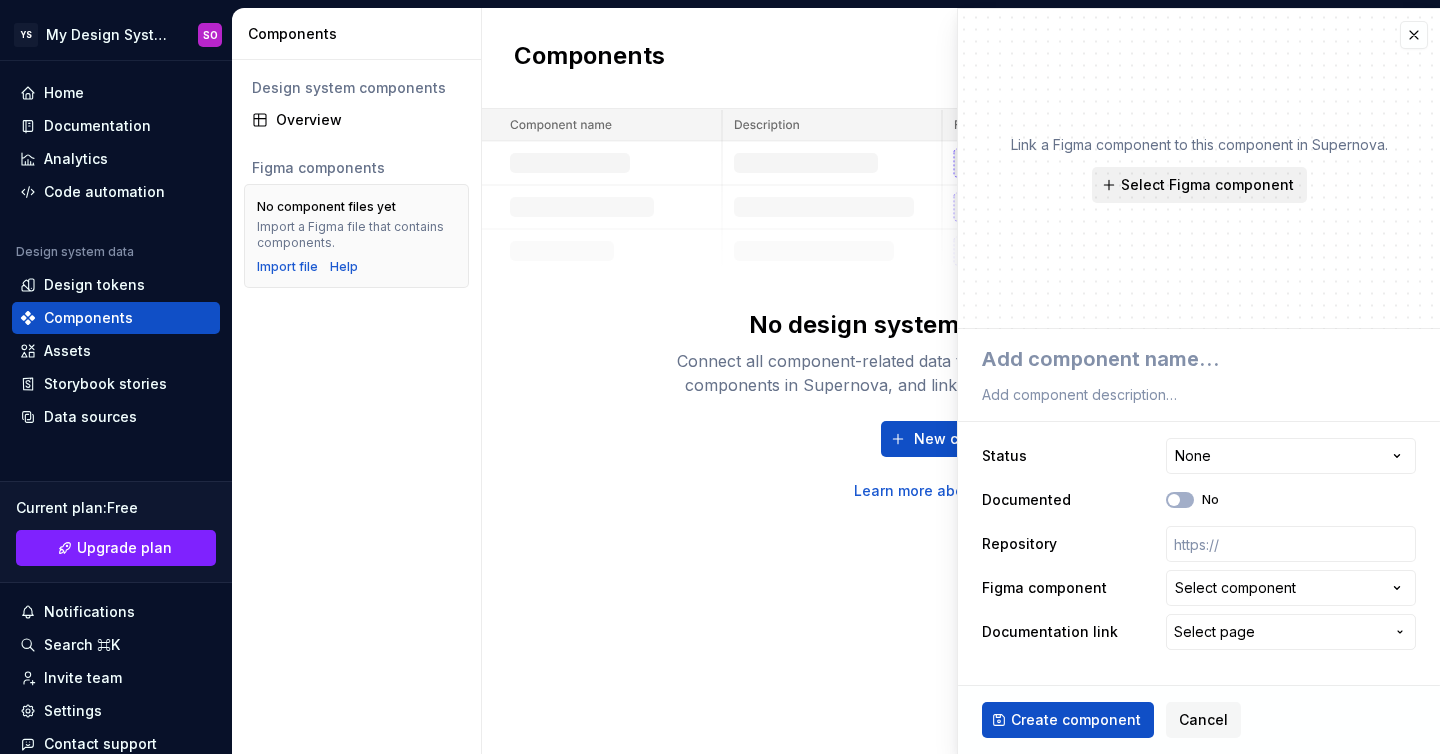 click on "Select Figma component" at bounding box center [1207, 185] 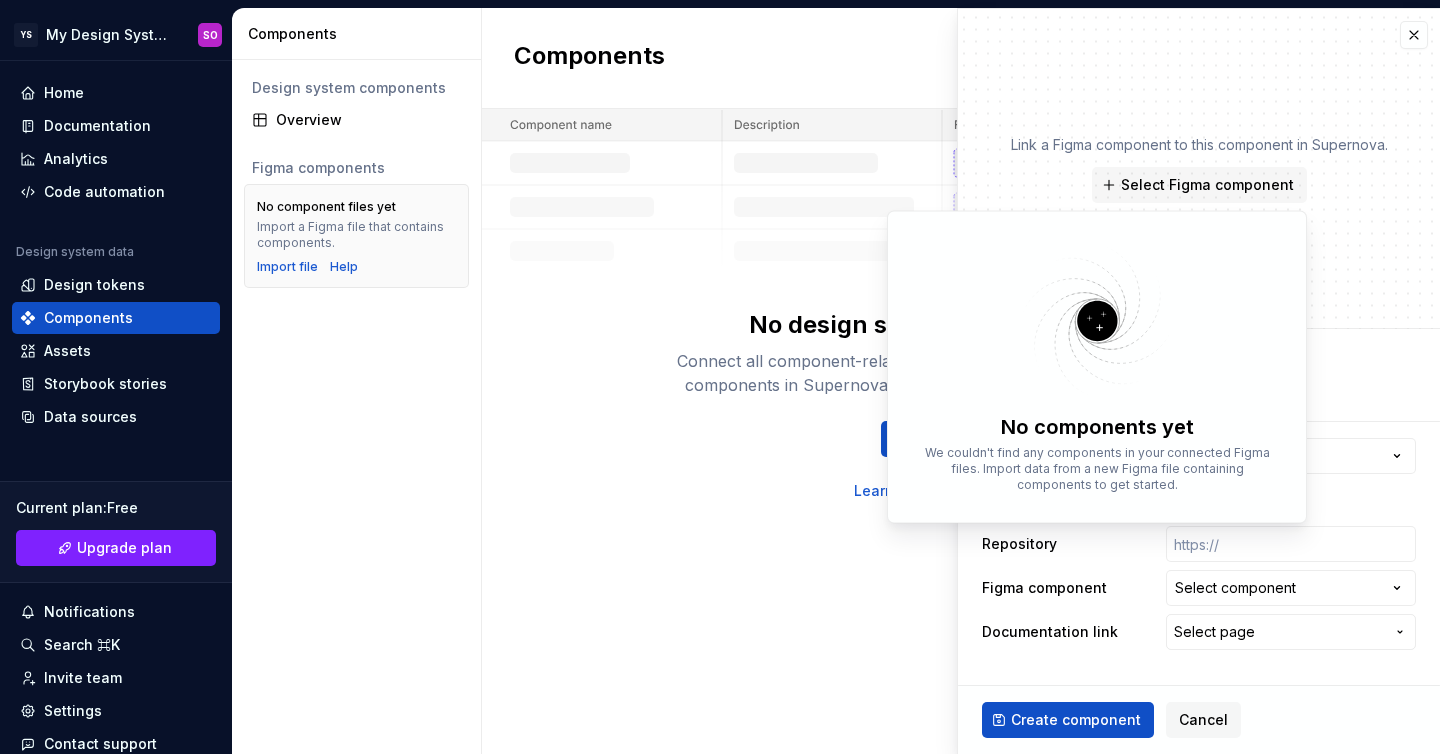click at bounding box center (1097, 321) 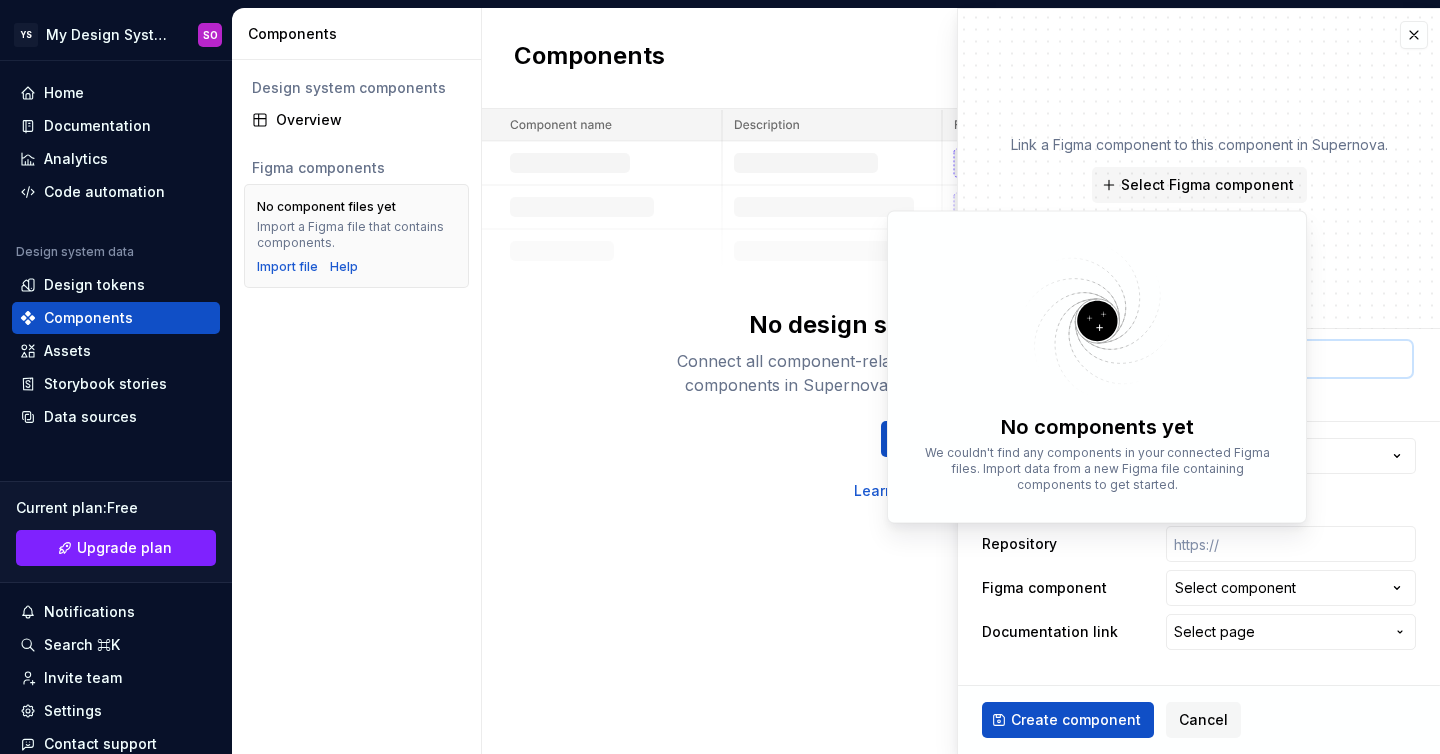 type on "*" 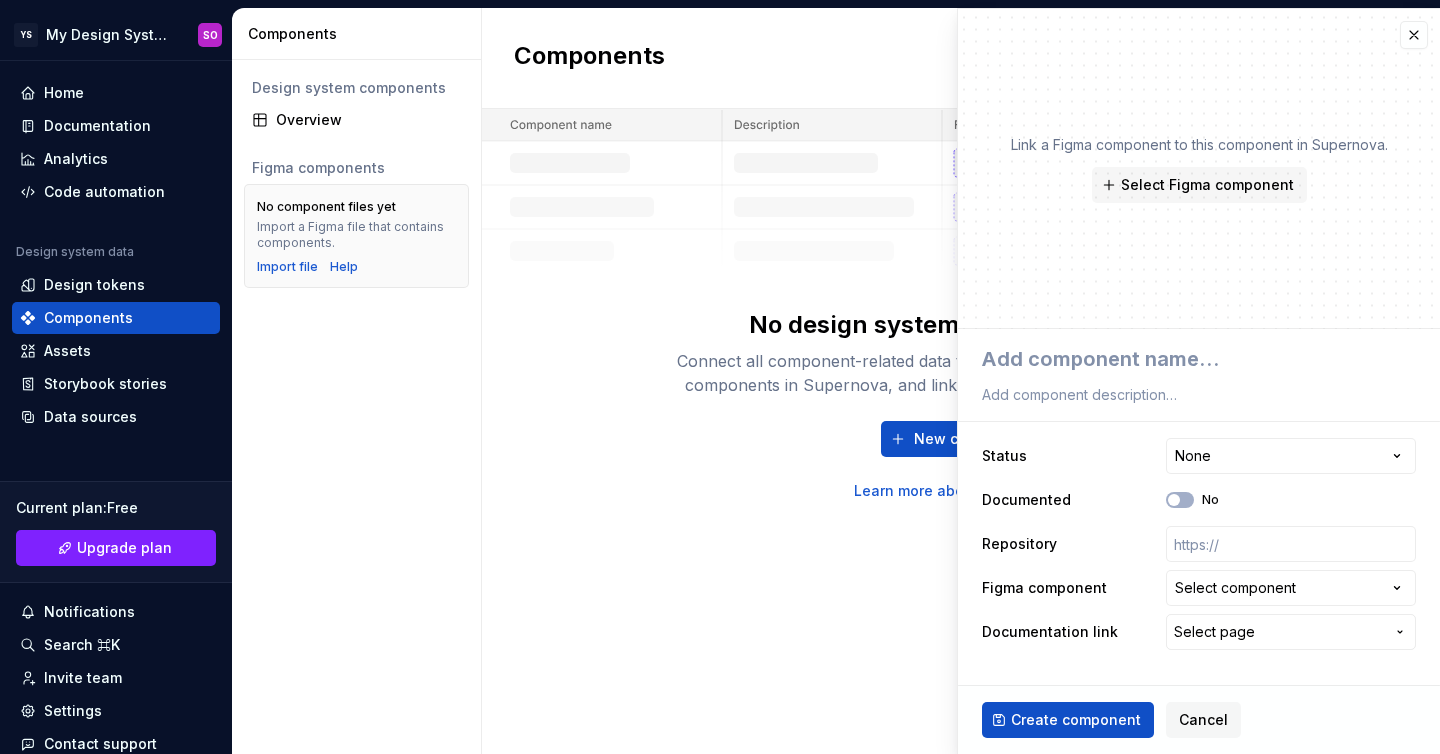 click on "No design system components - yet Connect all component-related data to single entity. Get started by creating components in Supernova, and linking them to your Figma components. New component Learn more about components" at bounding box center [961, 305] 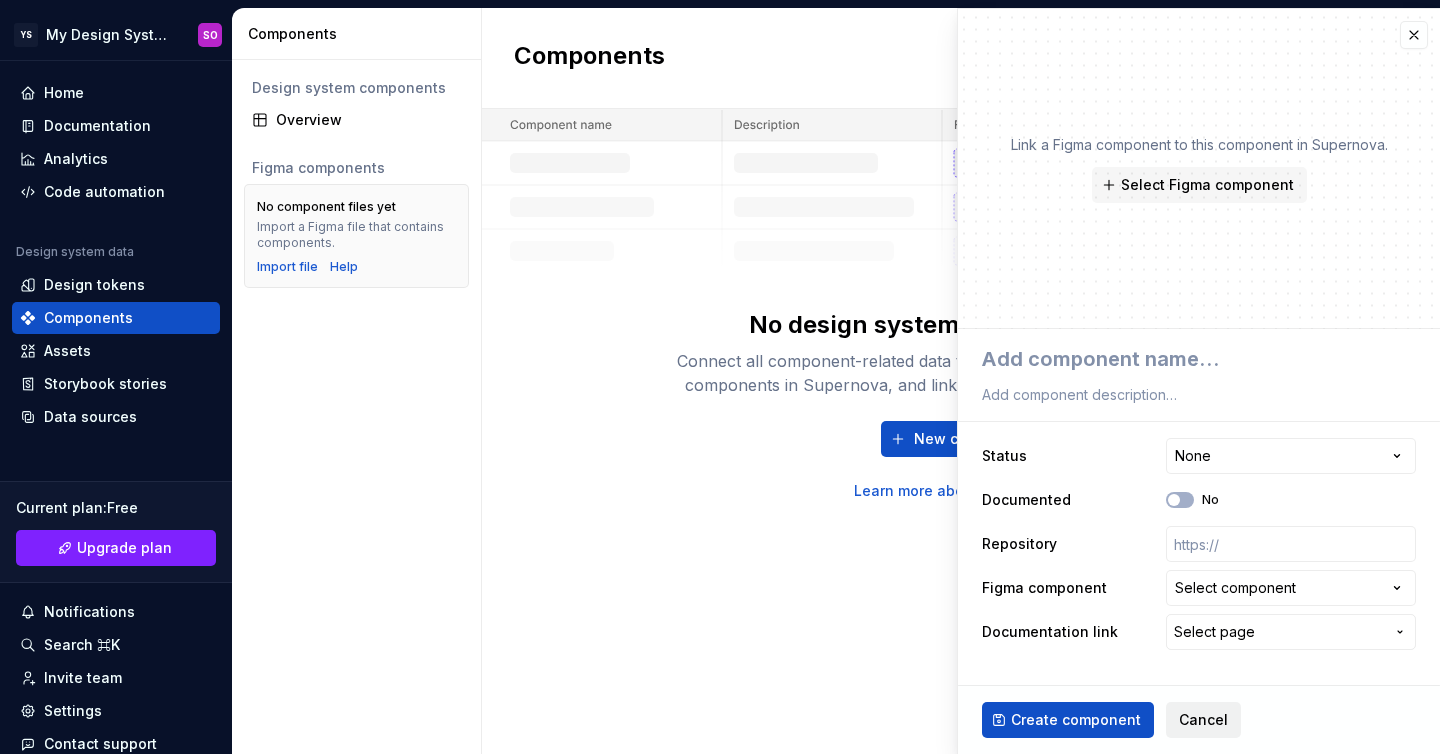 click on "Cancel" at bounding box center (1203, 720) 